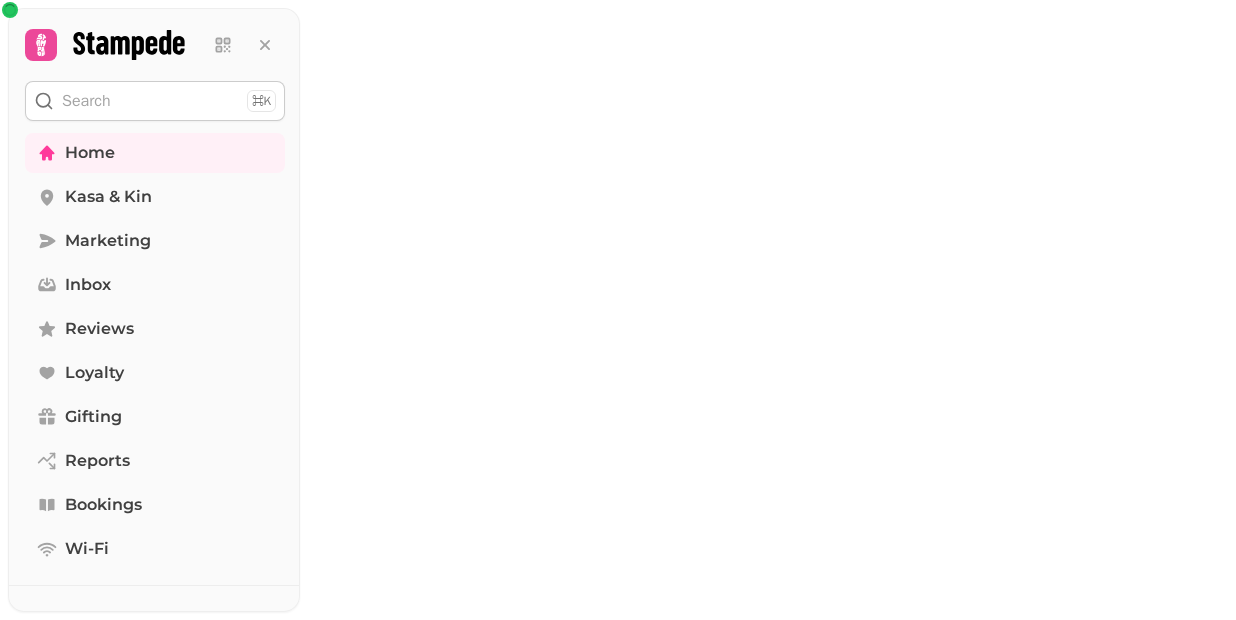 scroll, scrollTop: 0, scrollLeft: 0, axis: both 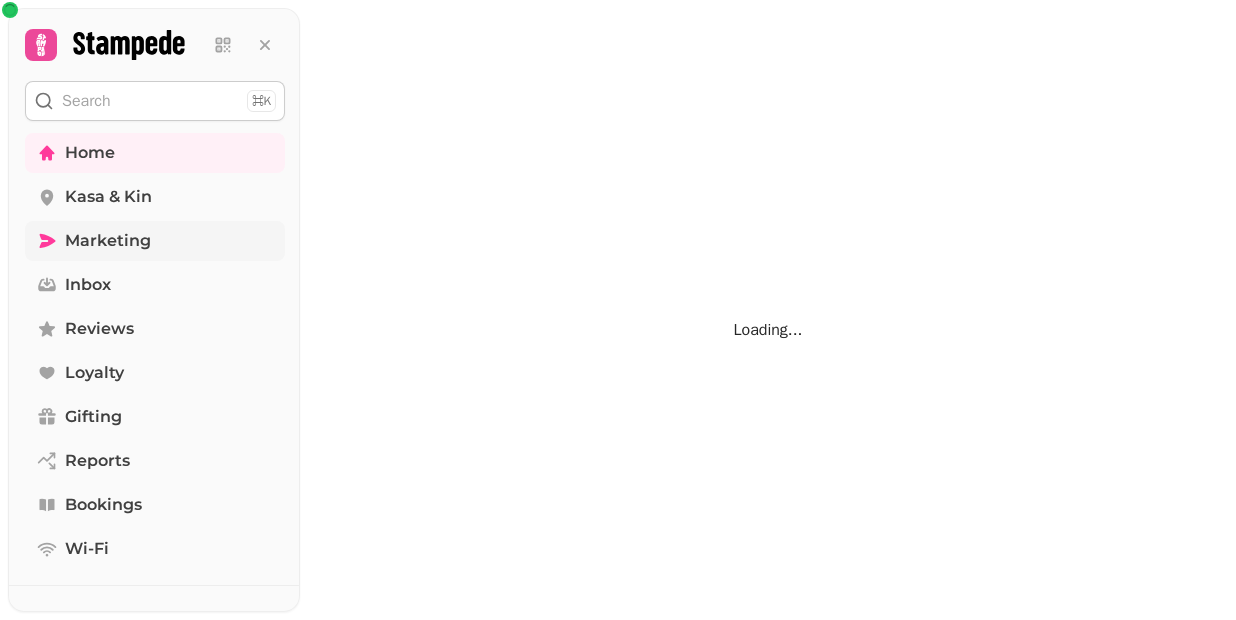 click on "Marketing" at bounding box center [108, 241] 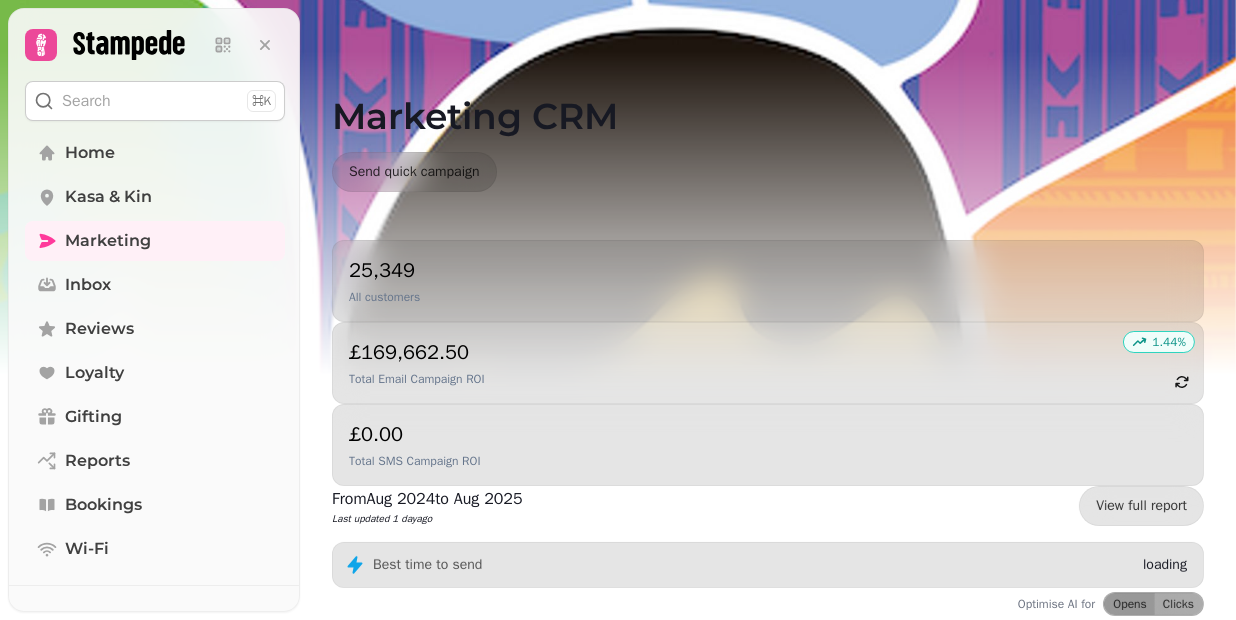 scroll, scrollTop: 270, scrollLeft: 0, axis: vertical 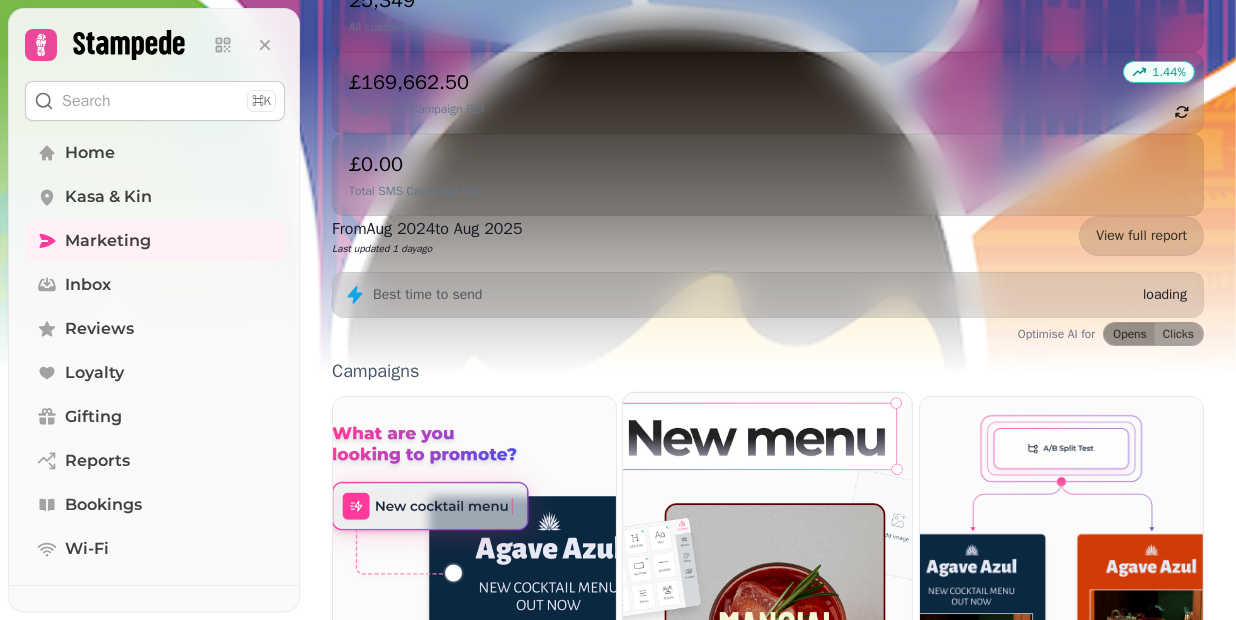 click at bounding box center (768, 565) 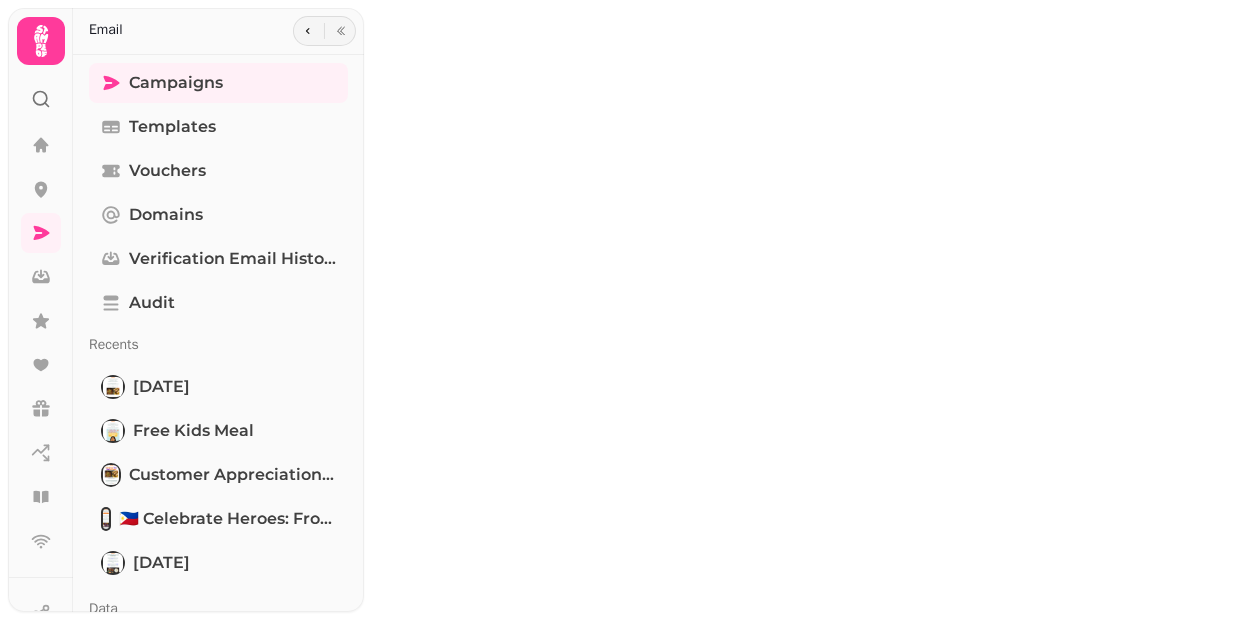 scroll, scrollTop: 0, scrollLeft: 0, axis: both 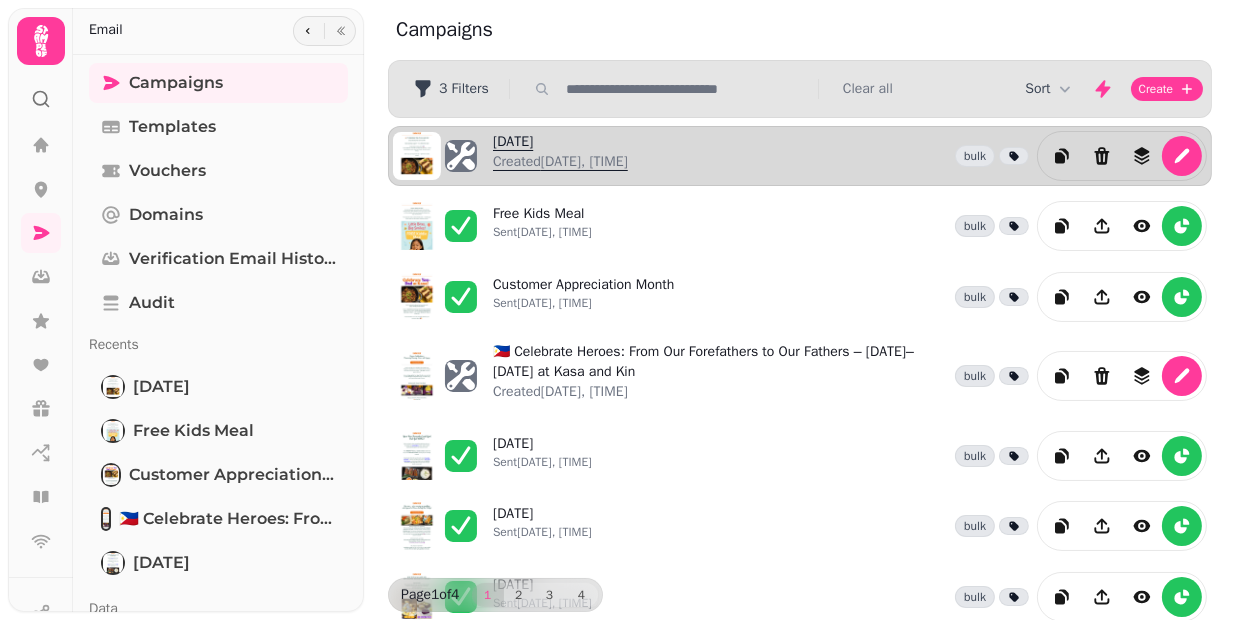 click on "Created  [DATE], [TIME]" at bounding box center (560, 162) 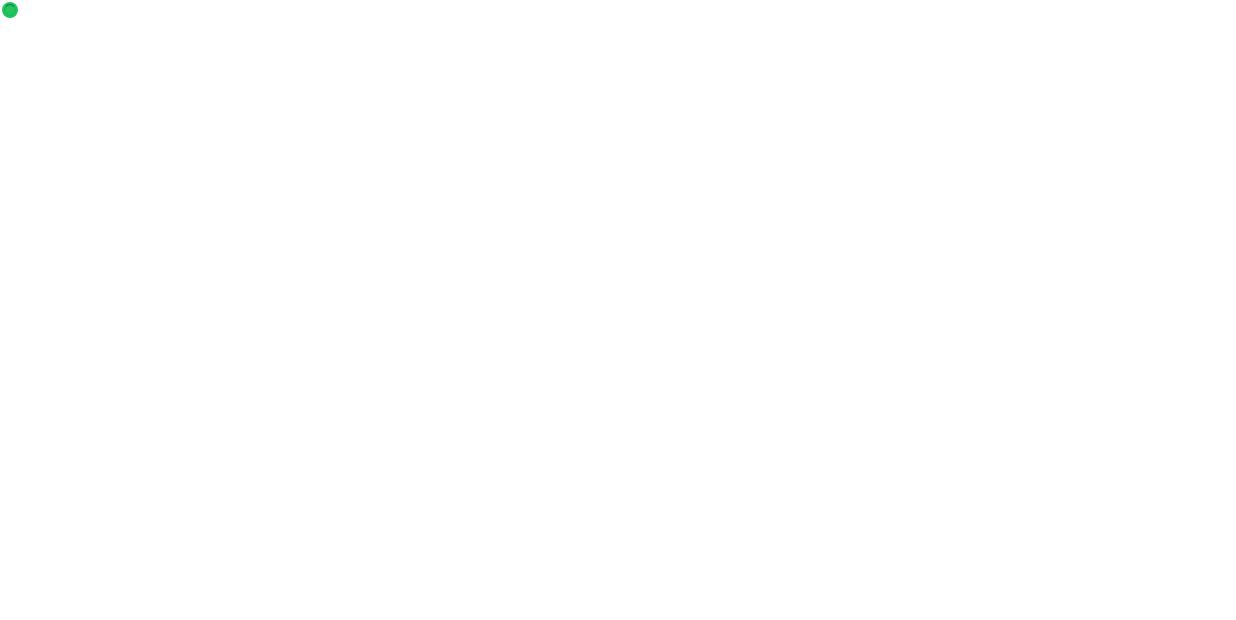 select on "**********" 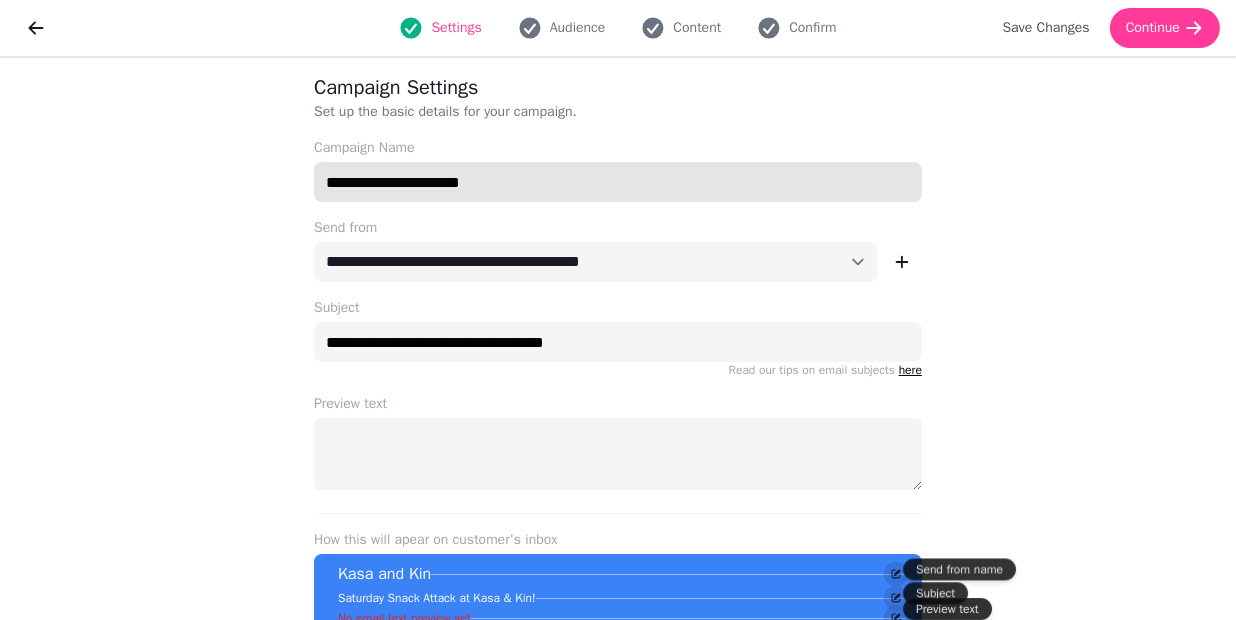 click on "**********" at bounding box center (618, 182) 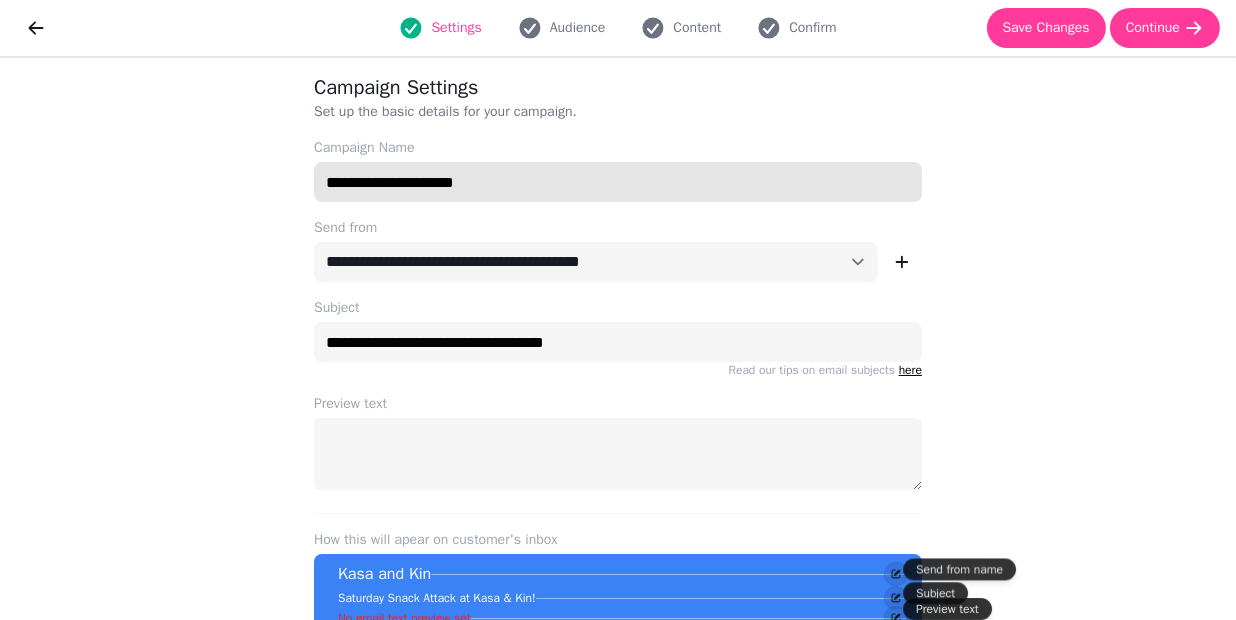 type on "**********" 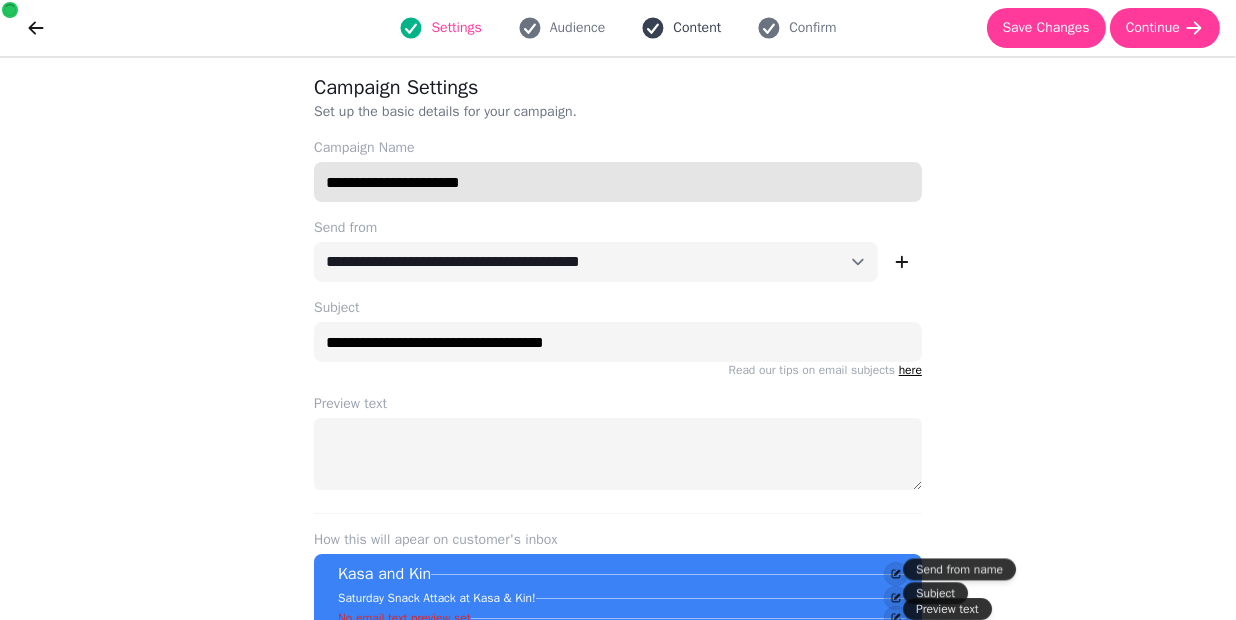 click on "Content" at bounding box center [681, 28] 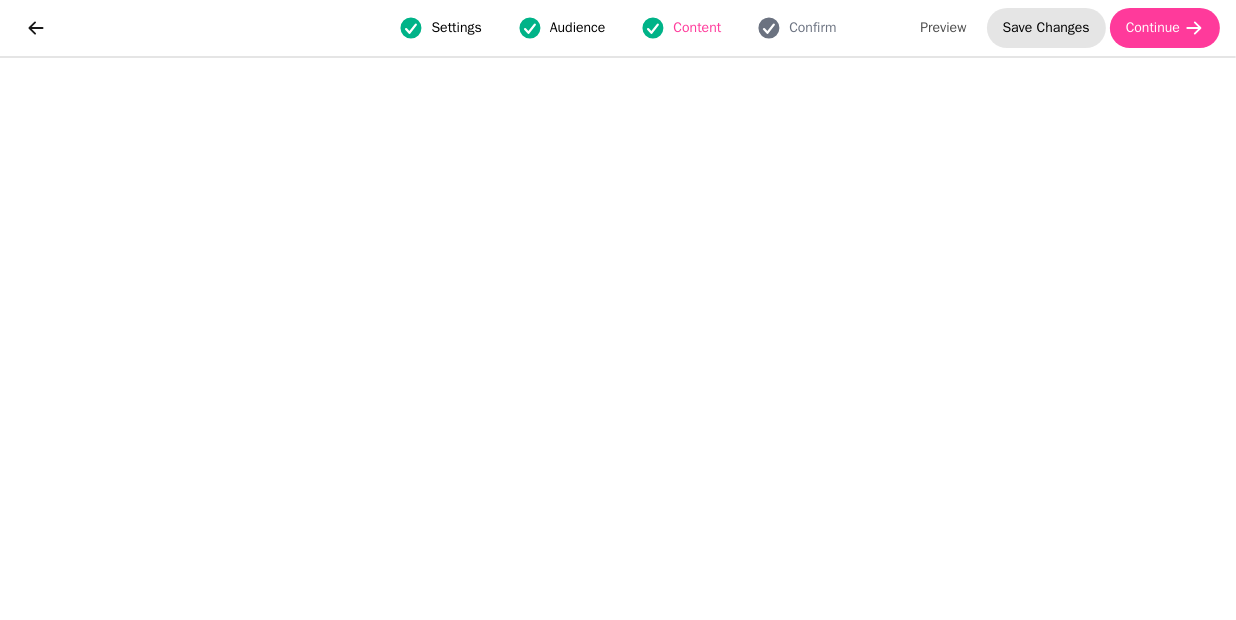 click on "Save Changes" at bounding box center (1046, 28) 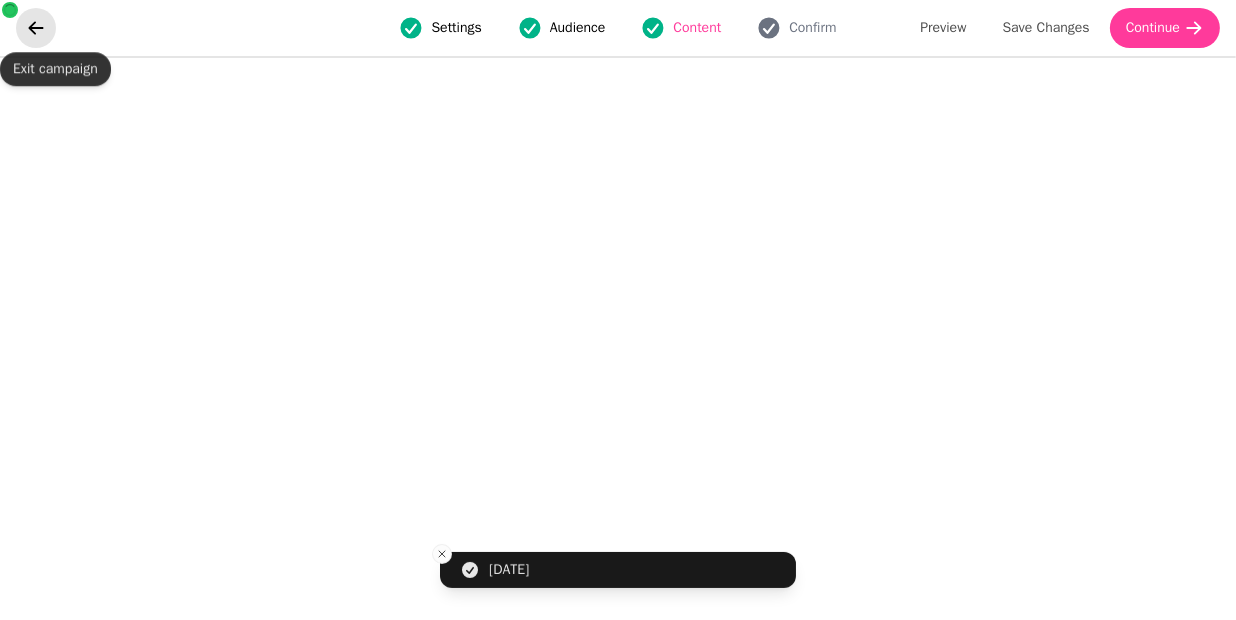 click 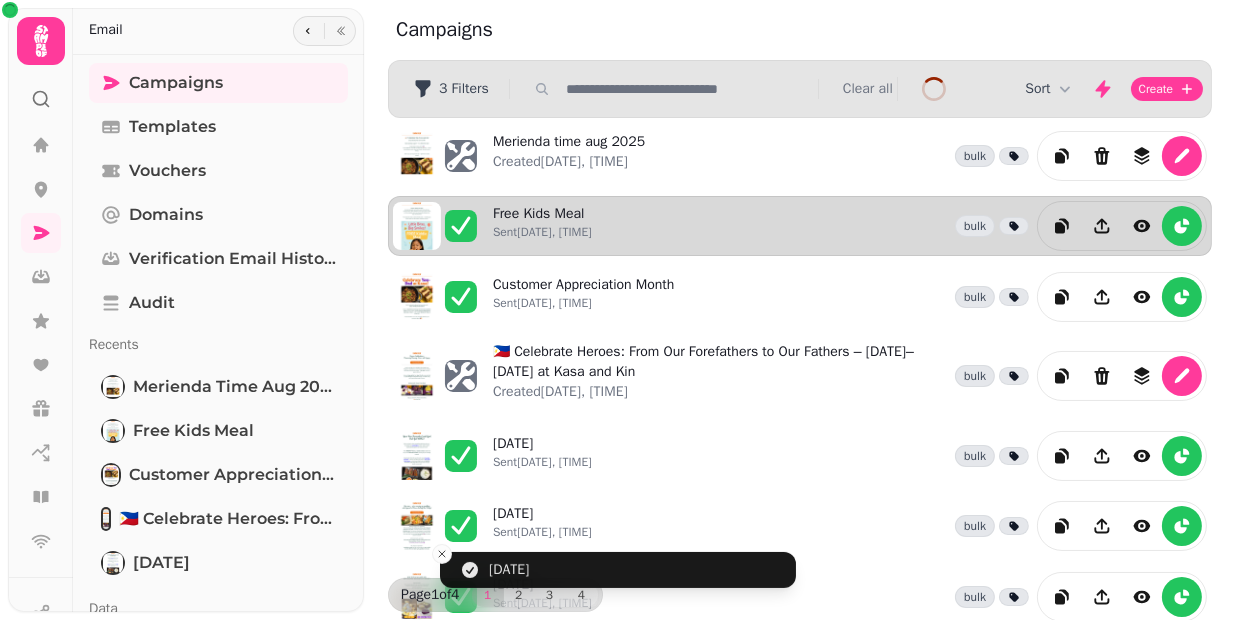 click on "[DATE], [TIME]" at bounding box center [850, 226] 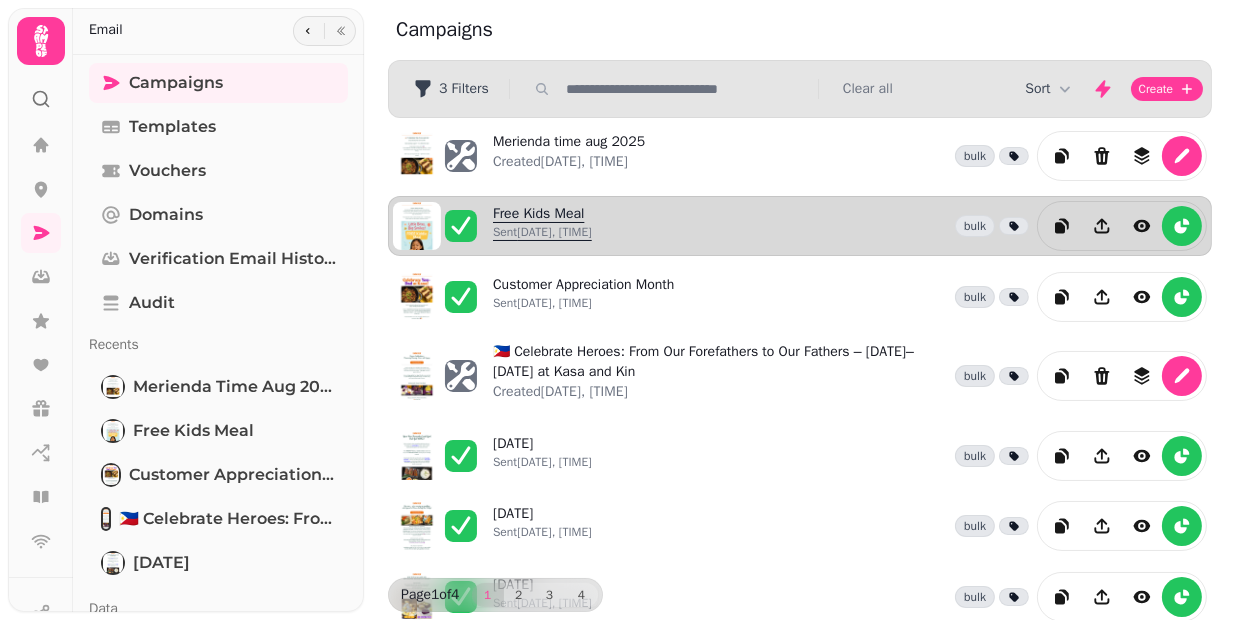 click on "[DATE], [TIME]" at bounding box center [542, 226] 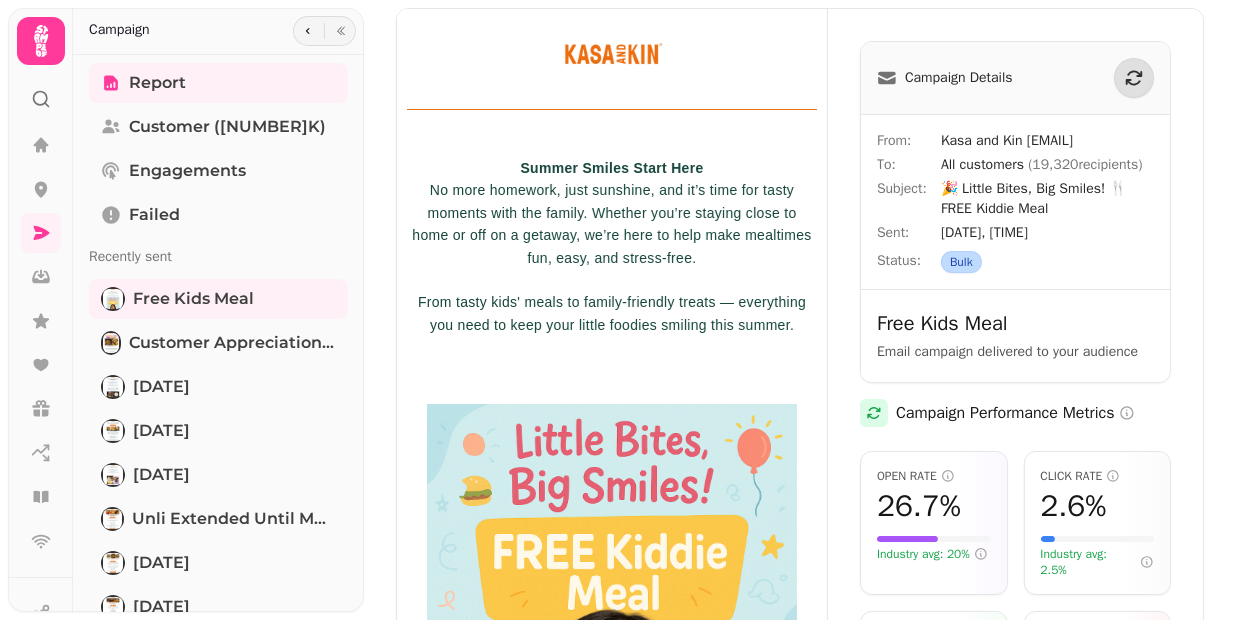click at bounding box center [612, 475] 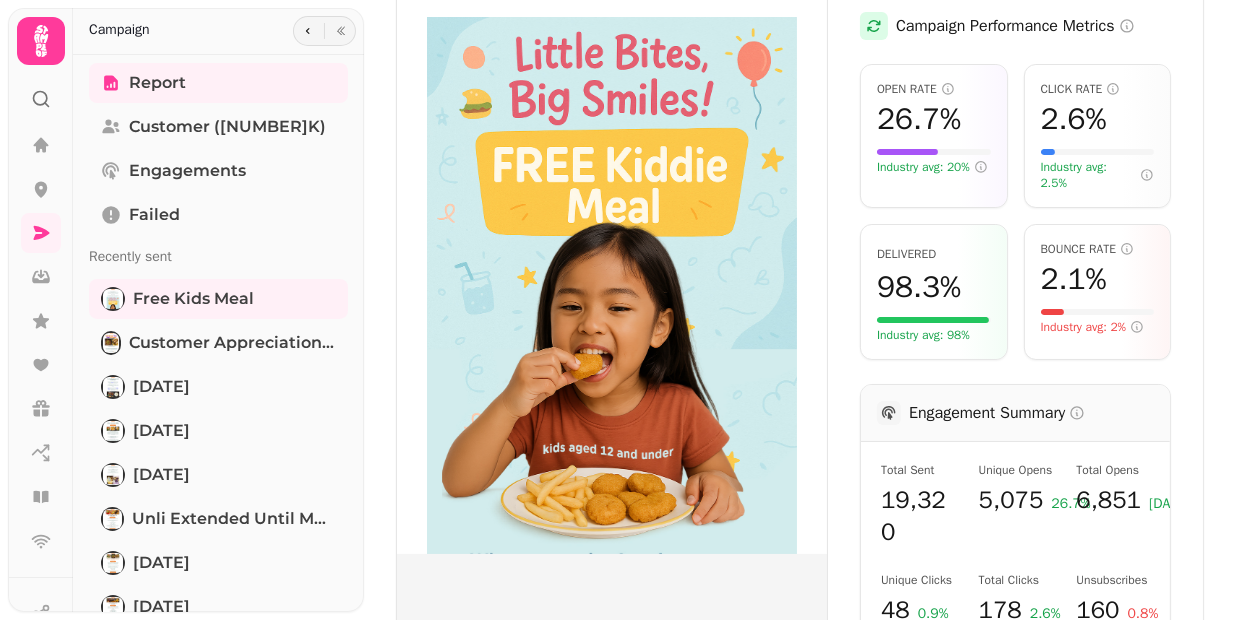 scroll, scrollTop: 77, scrollLeft: 0, axis: vertical 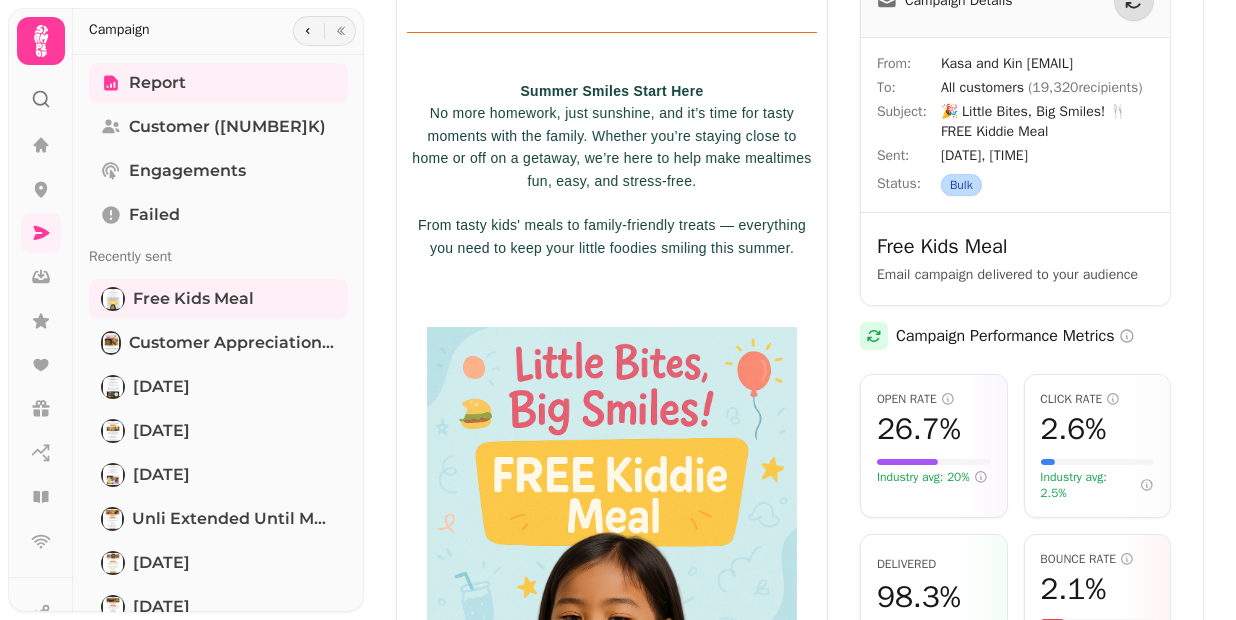 click at bounding box center [612, 398] 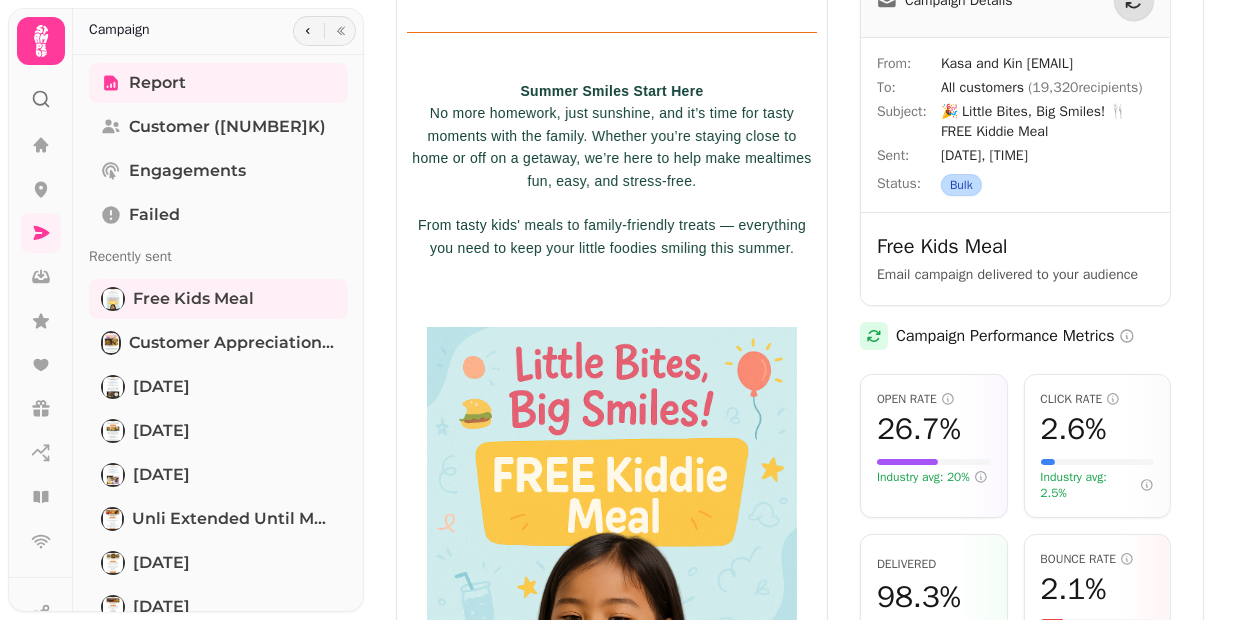 scroll, scrollTop: 0, scrollLeft: 0, axis: both 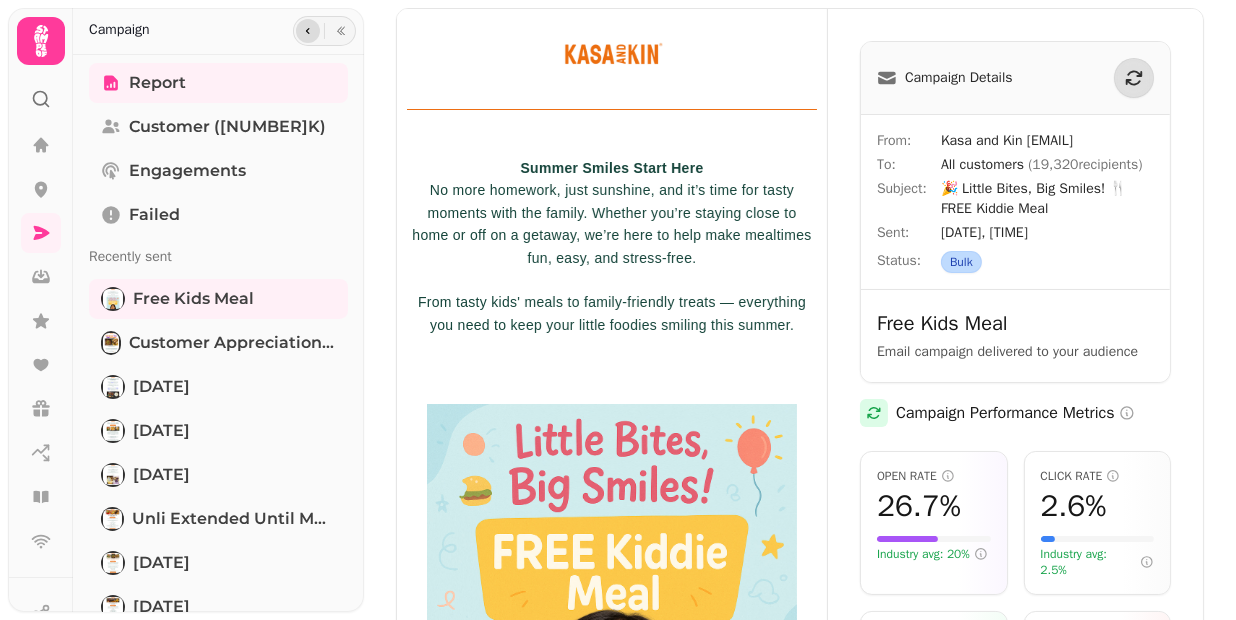 click 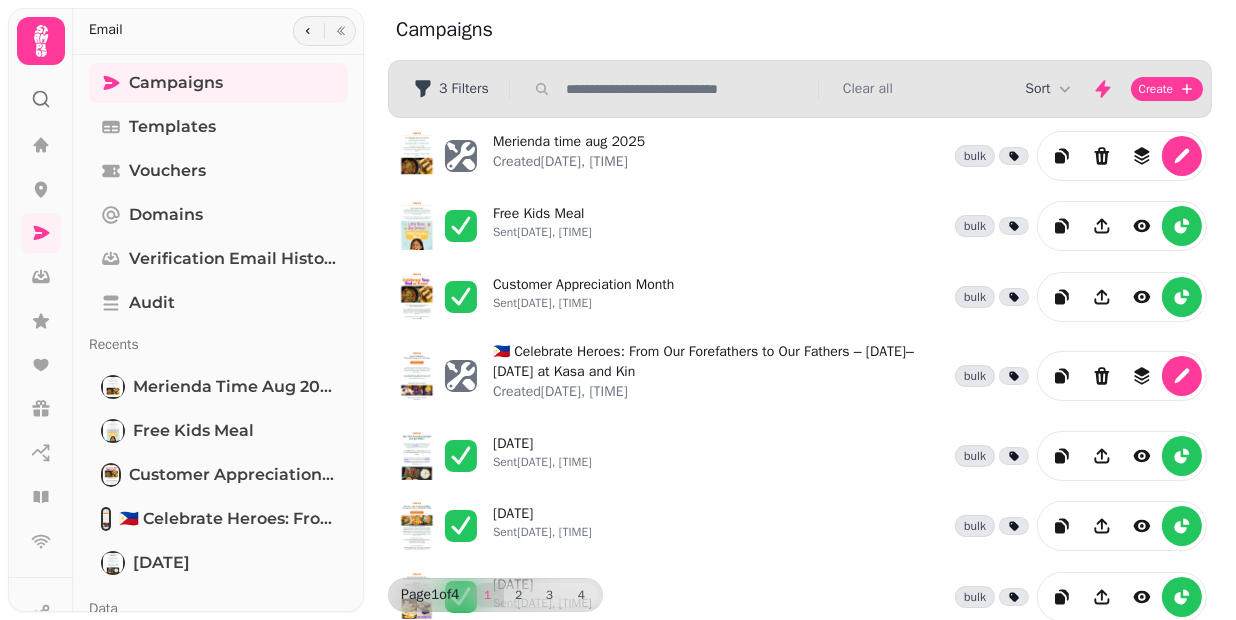 select on "**********" 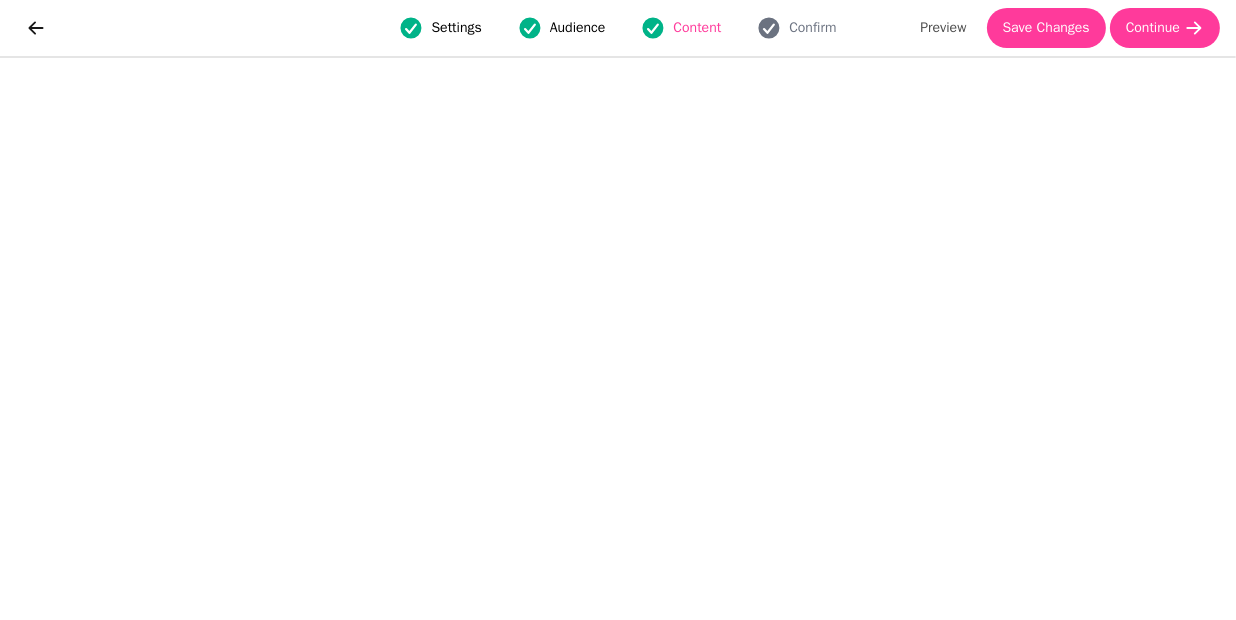 select on "**********" 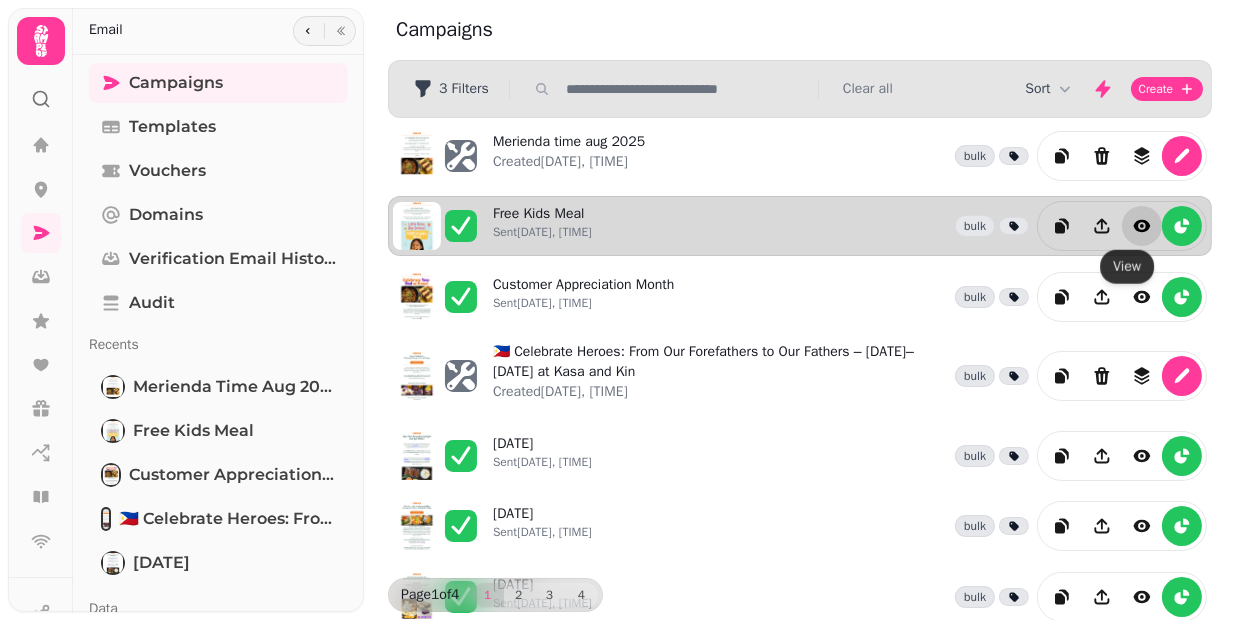 click 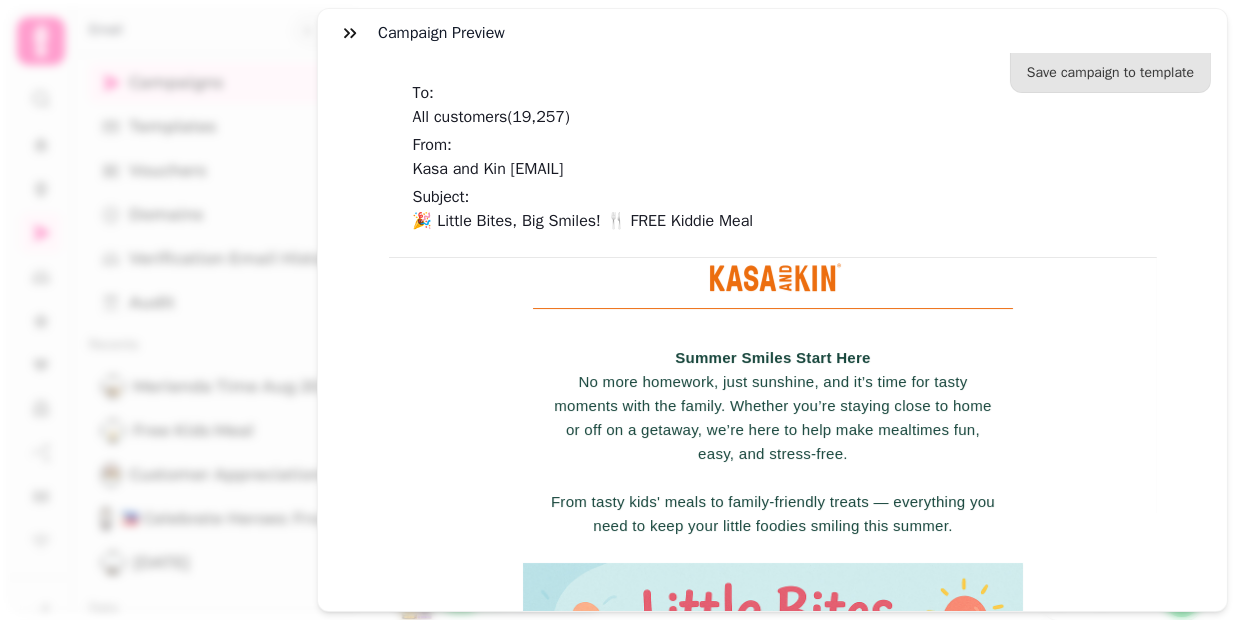 scroll, scrollTop: 0, scrollLeft: 0, axis: both 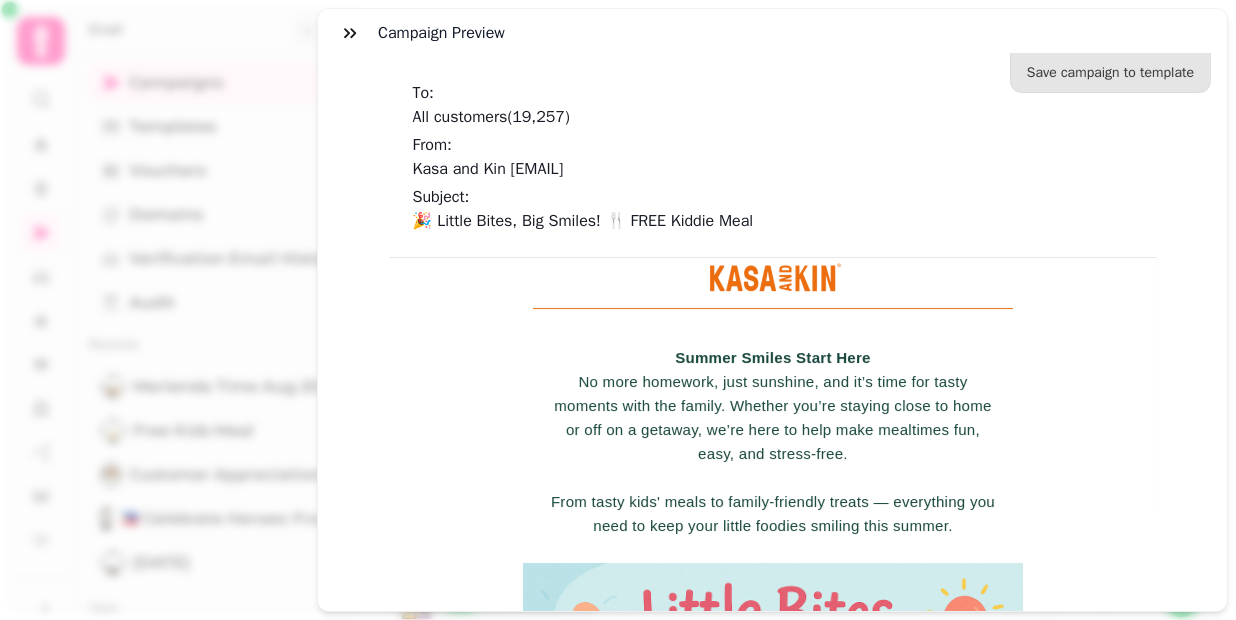 drag, startPoint x: 649, startPoint y: 359, endPoint x: 825, endPoint y: 408, distance: 182.69373 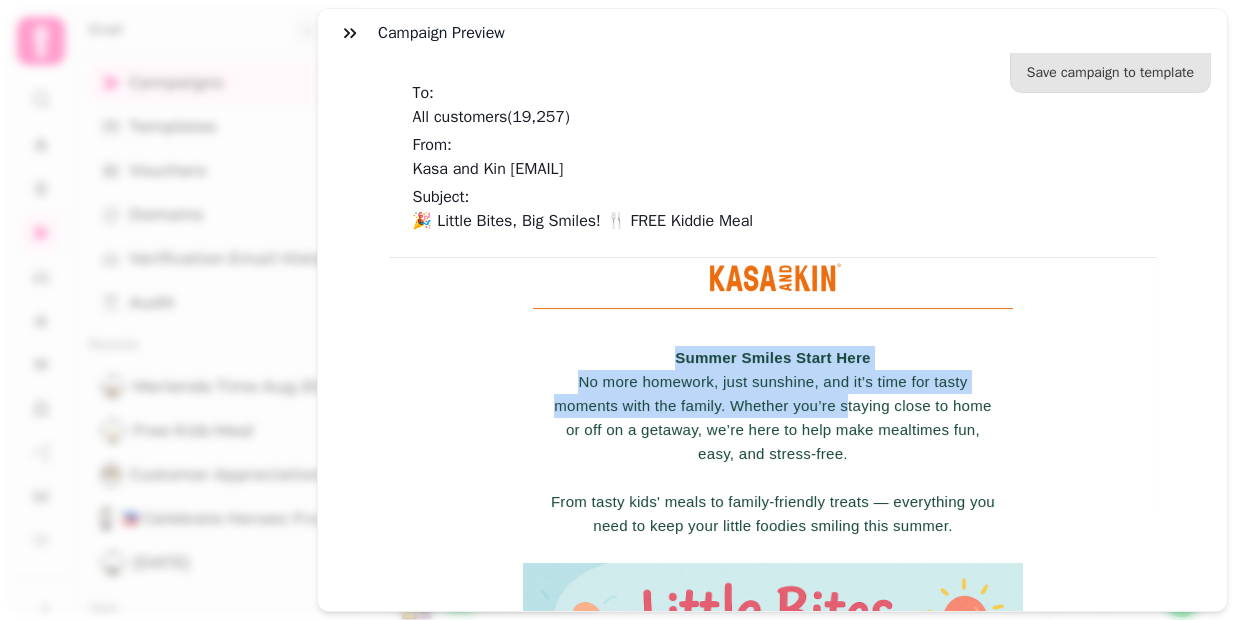 click on "Summer Smiles Start Here" at bounding box center (772, 356) 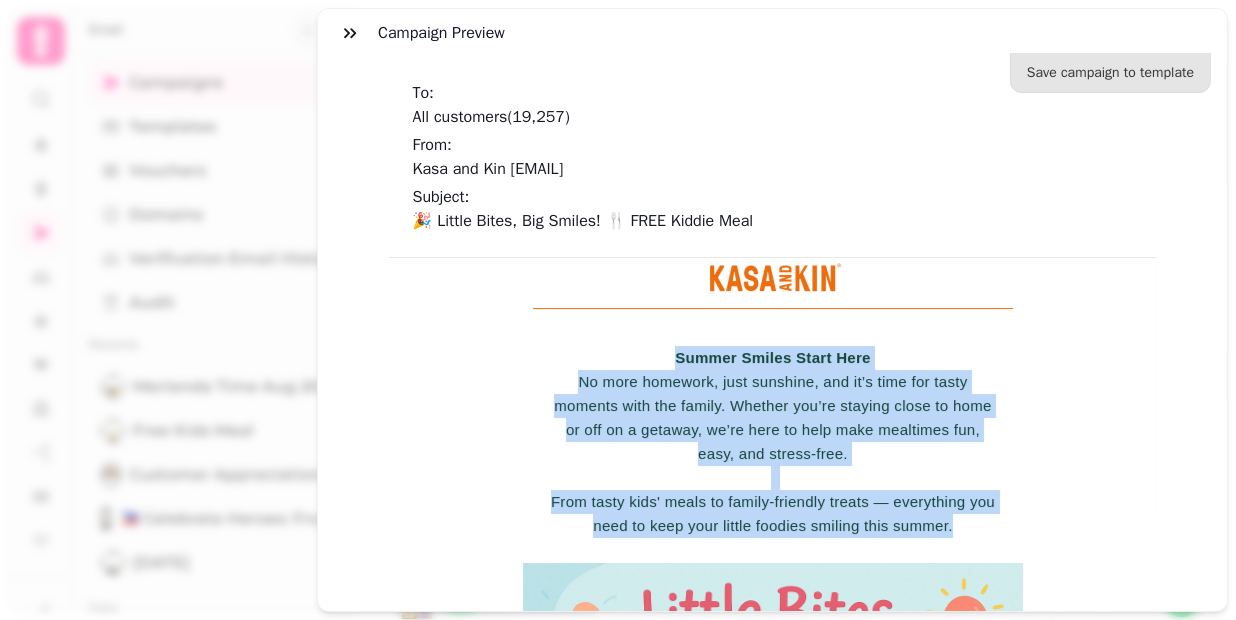 drag, startPoint x: 672, startPoint y: 358, endPoint x: 1004, endPoint y: 528, distance: 372.9933 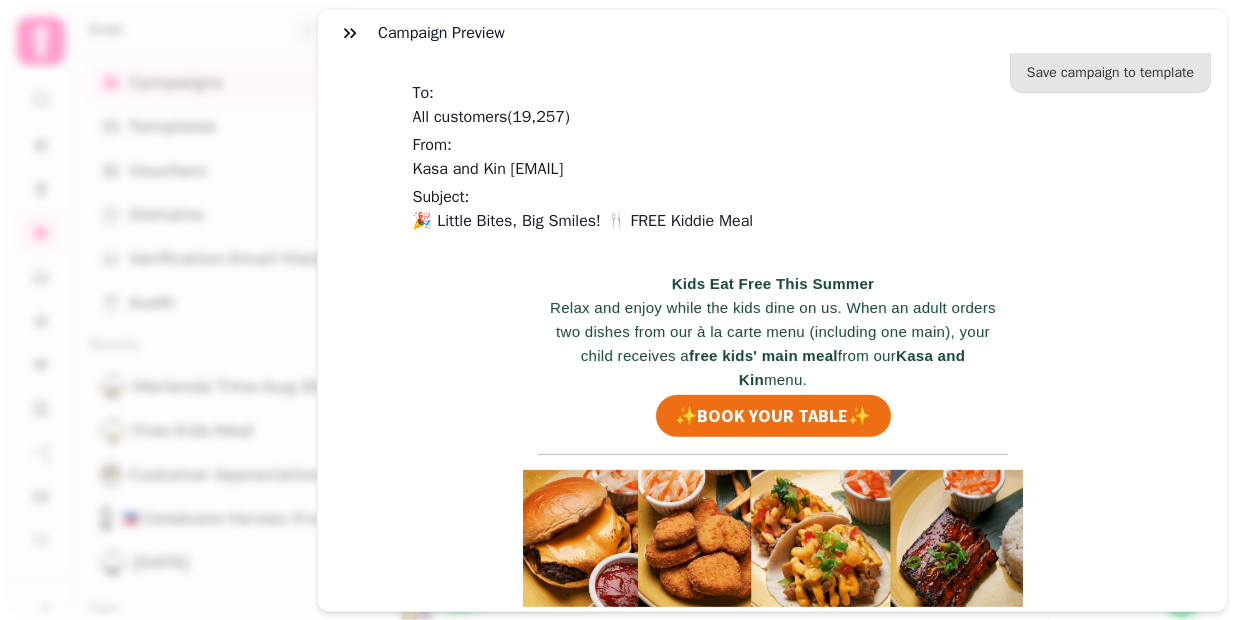 scroll, scrollTop: 1085, scrollLeft: 0, axis: vertical 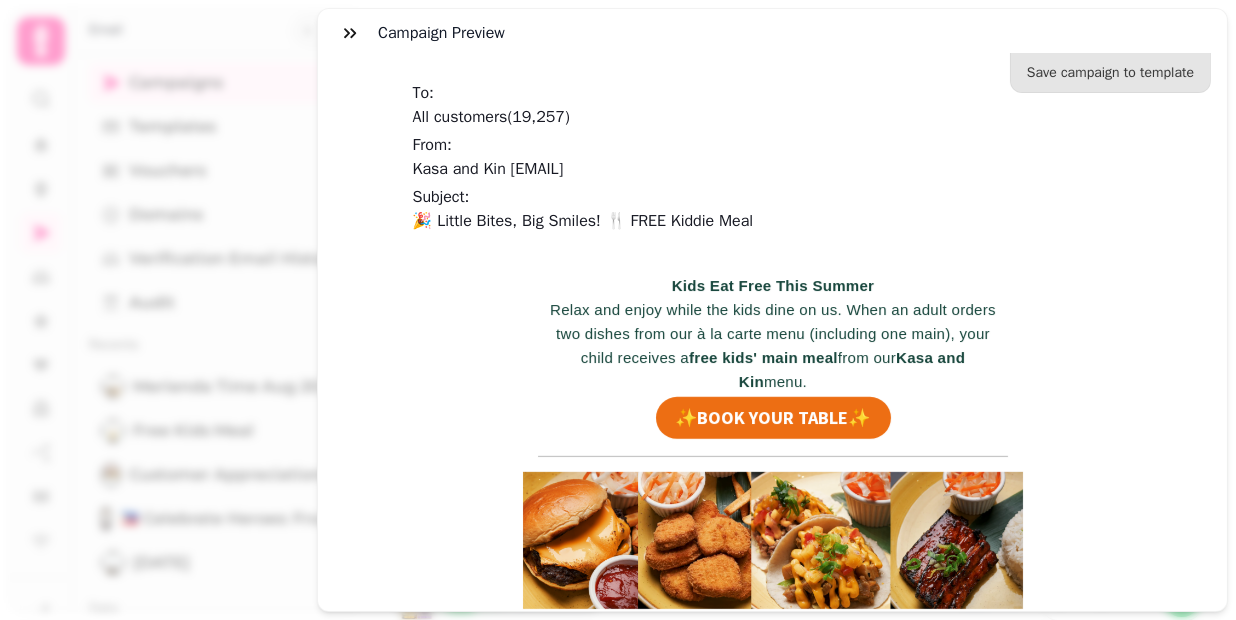 copy on "Summer Smiles Start Here
No more homework, just sunshine, and it’s time for tasty moments with the family. Whether you’re staying close to home or off on a getaway, we’re here to help make mealtimes fun, easy, and stress-free.
From tasty kids' meals to family-friendly treats — everything you need to keep your little foodies smiling this summer." 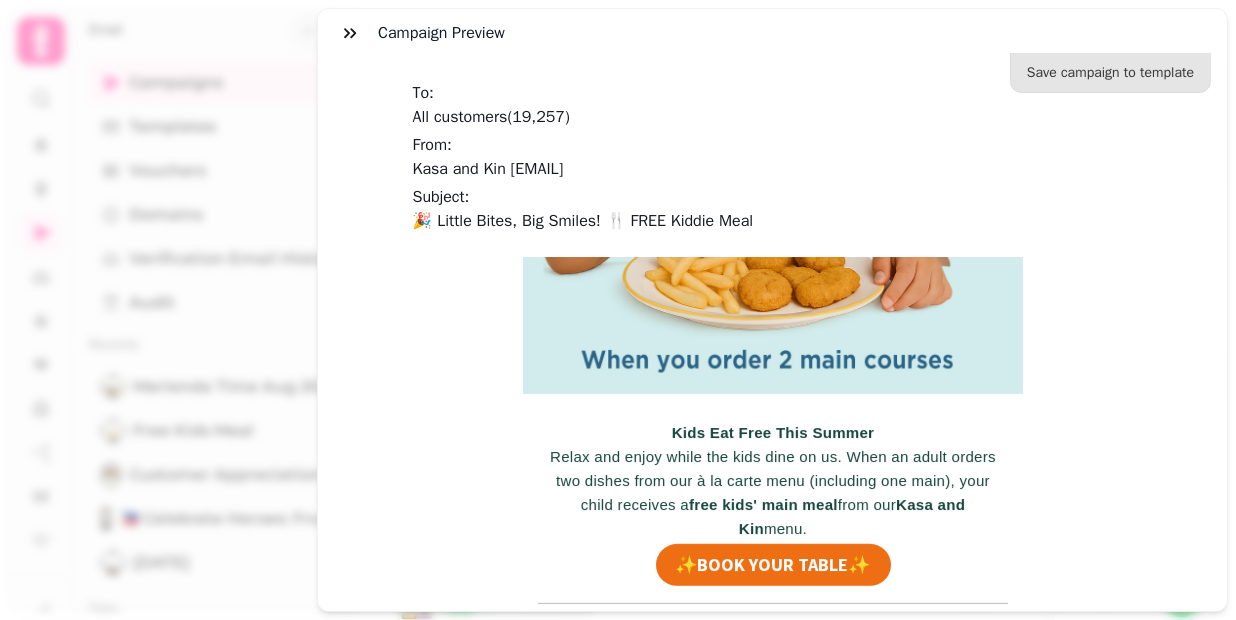 scroll, scrollTop: 858, scrollLeft: 0, axis: vertical 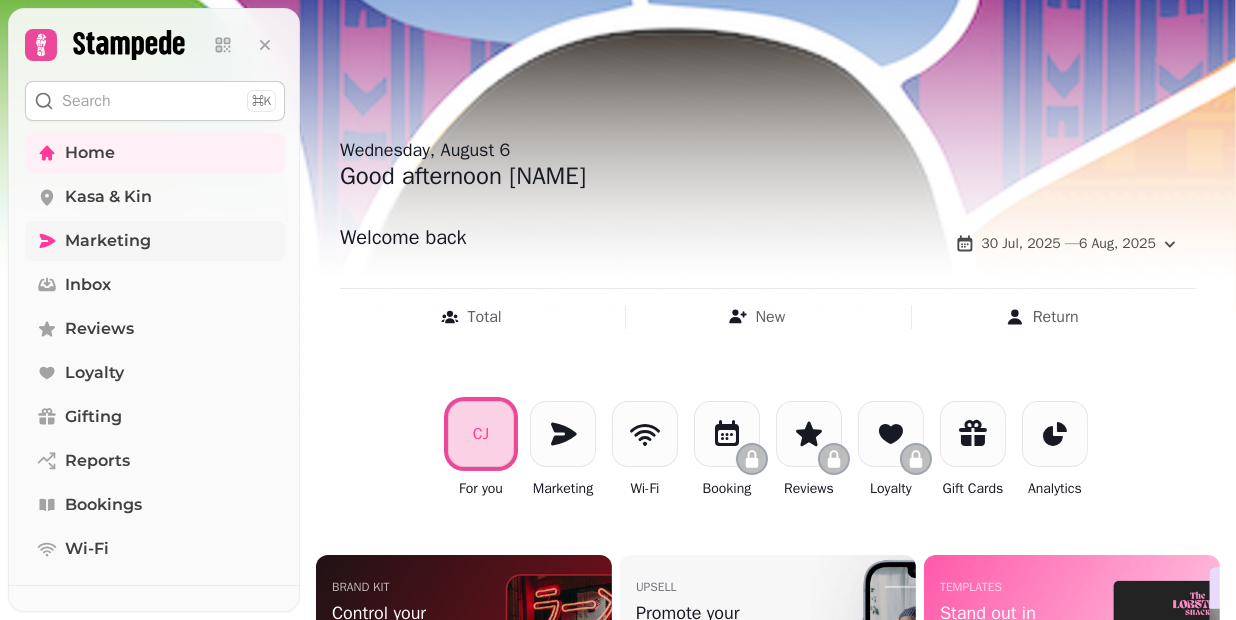 click on "Marketing" at bounding box center (108, 241) 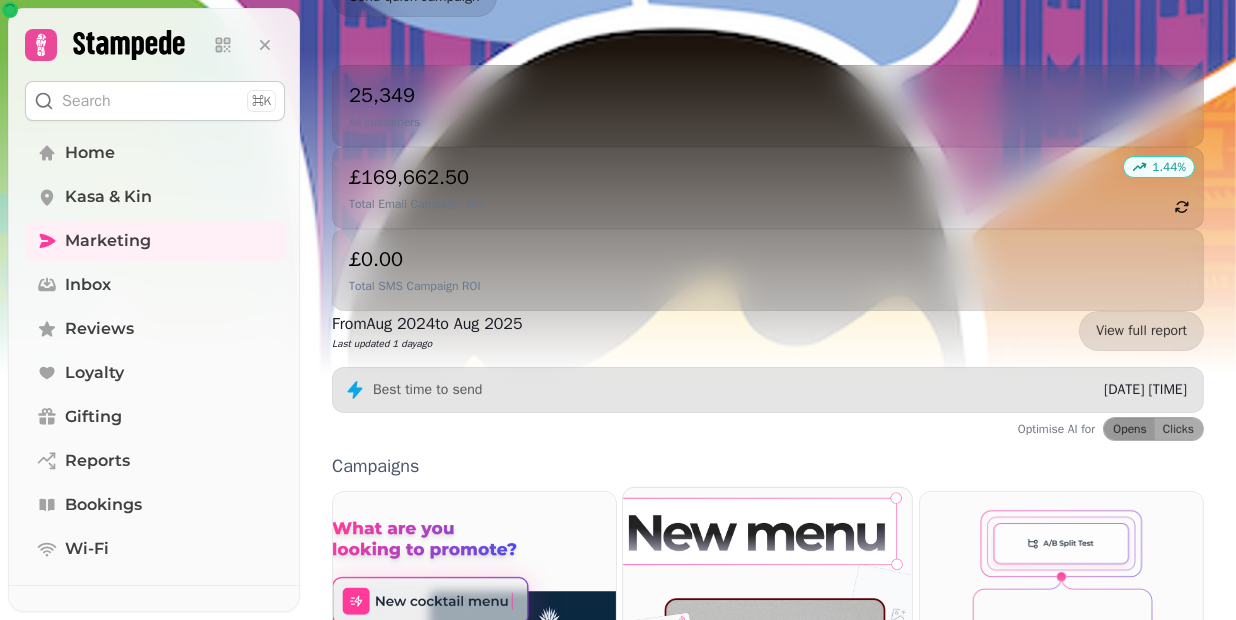 scroll, scrollTop: 445, scrollLeft: 0, axis: vertical 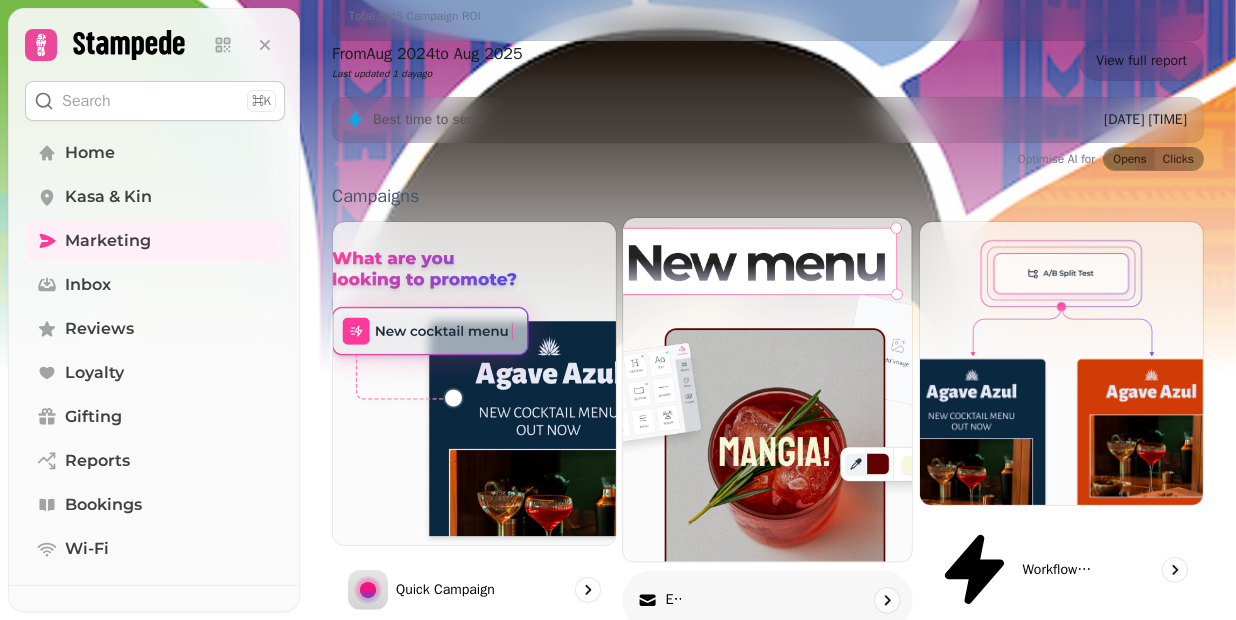 click on "Email" at bounding box center [673, 600] 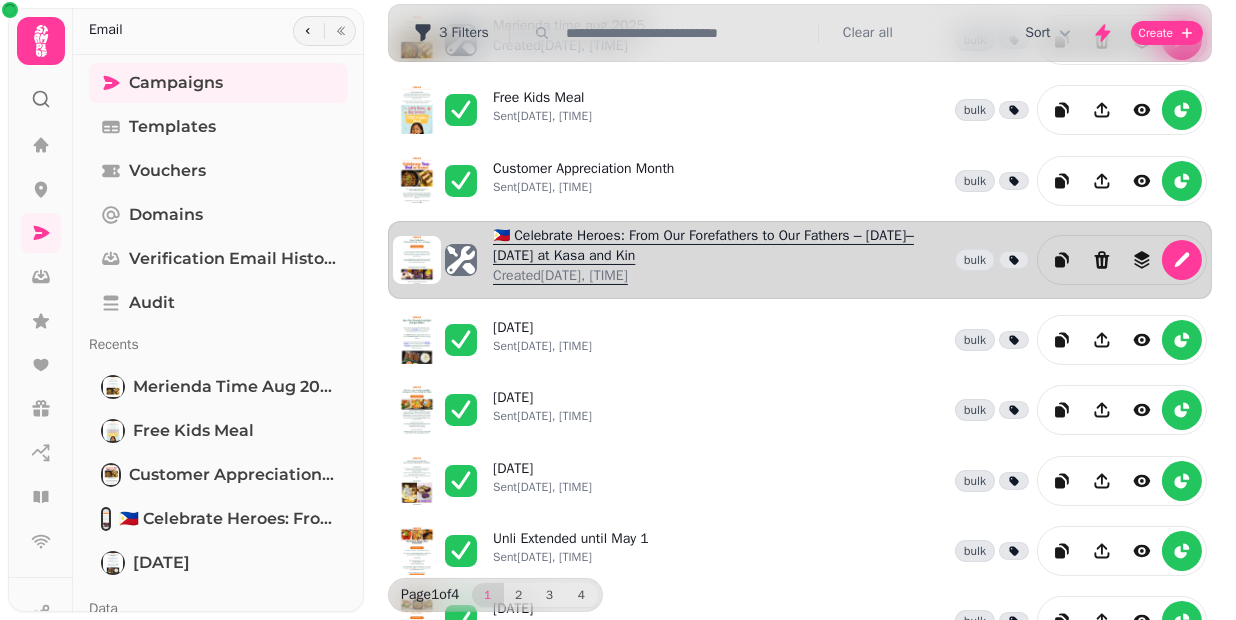 scroll, scrollTop: 0, scrollLeft: 0, axis: both 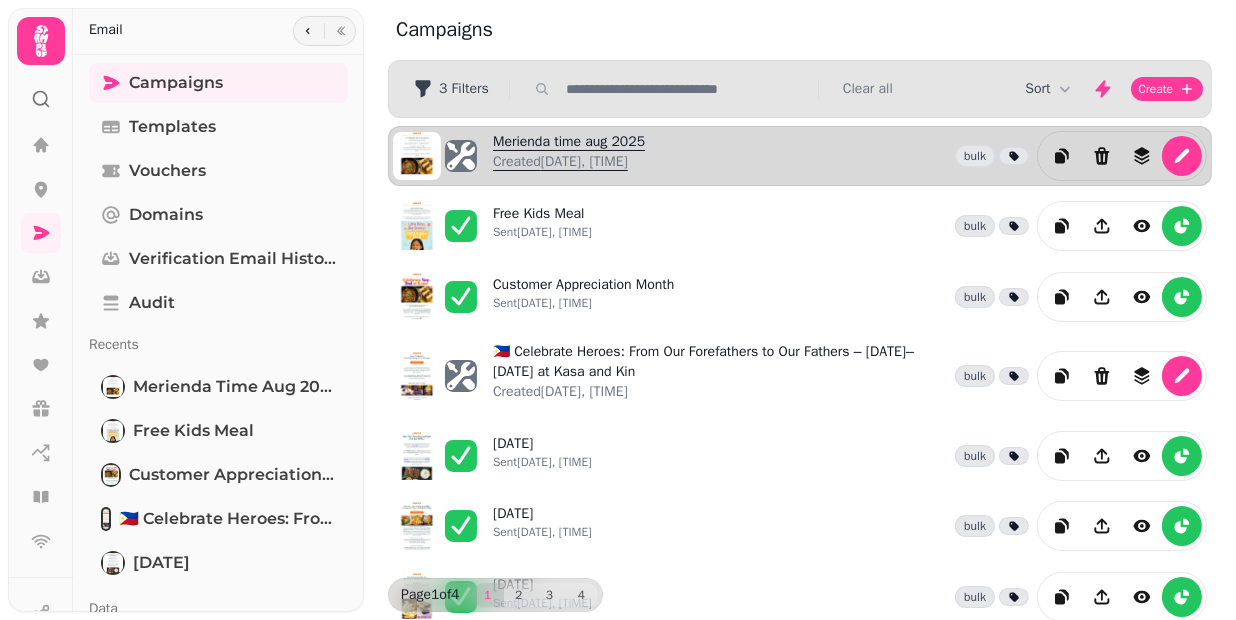 click on "Created  [DATE], [TIME]" at bounding box center (569, 162) 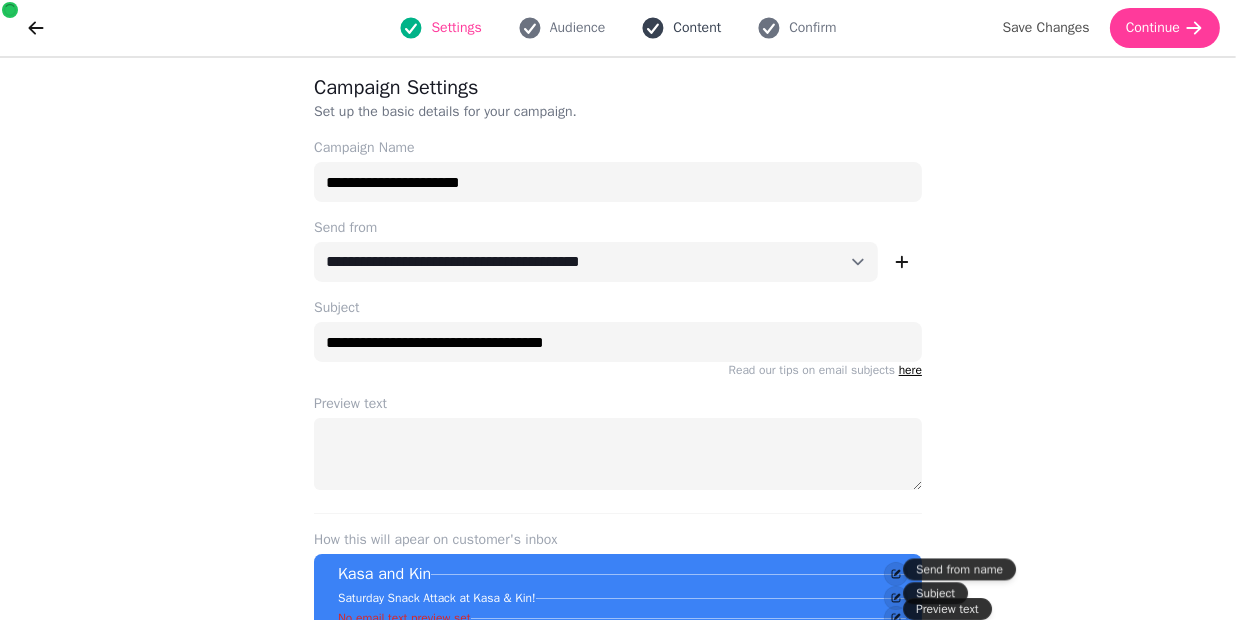 click on "Content" at bounding box center (697, 28) 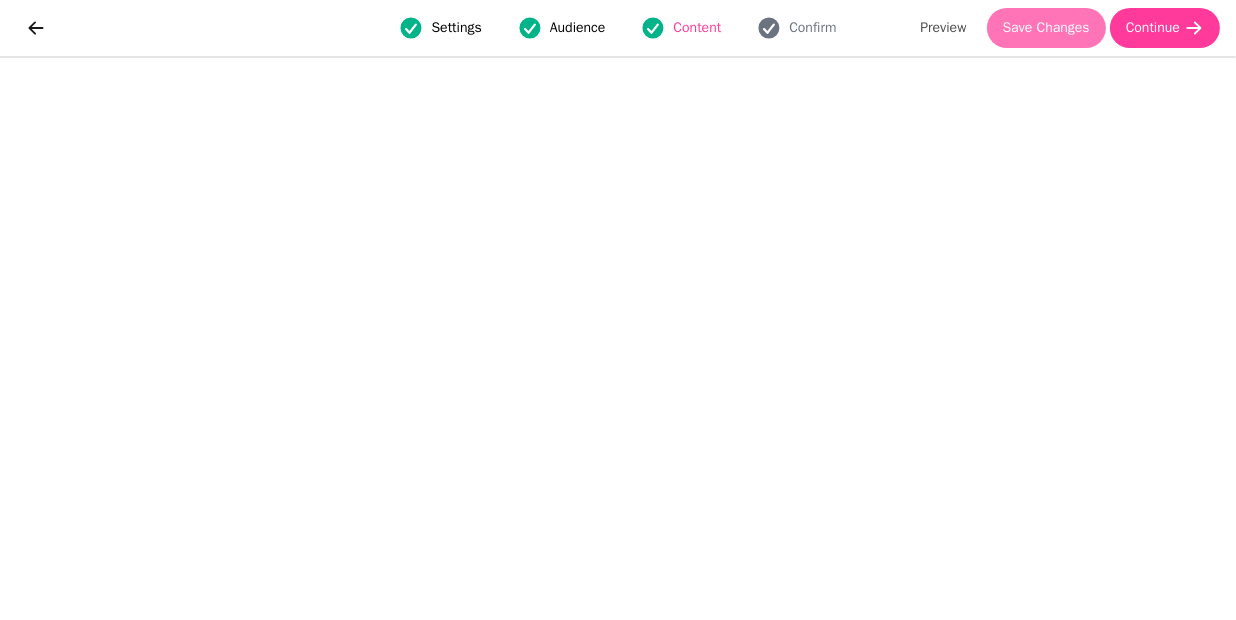 click on "Save Changes" at bounding box center (1046, 28) 